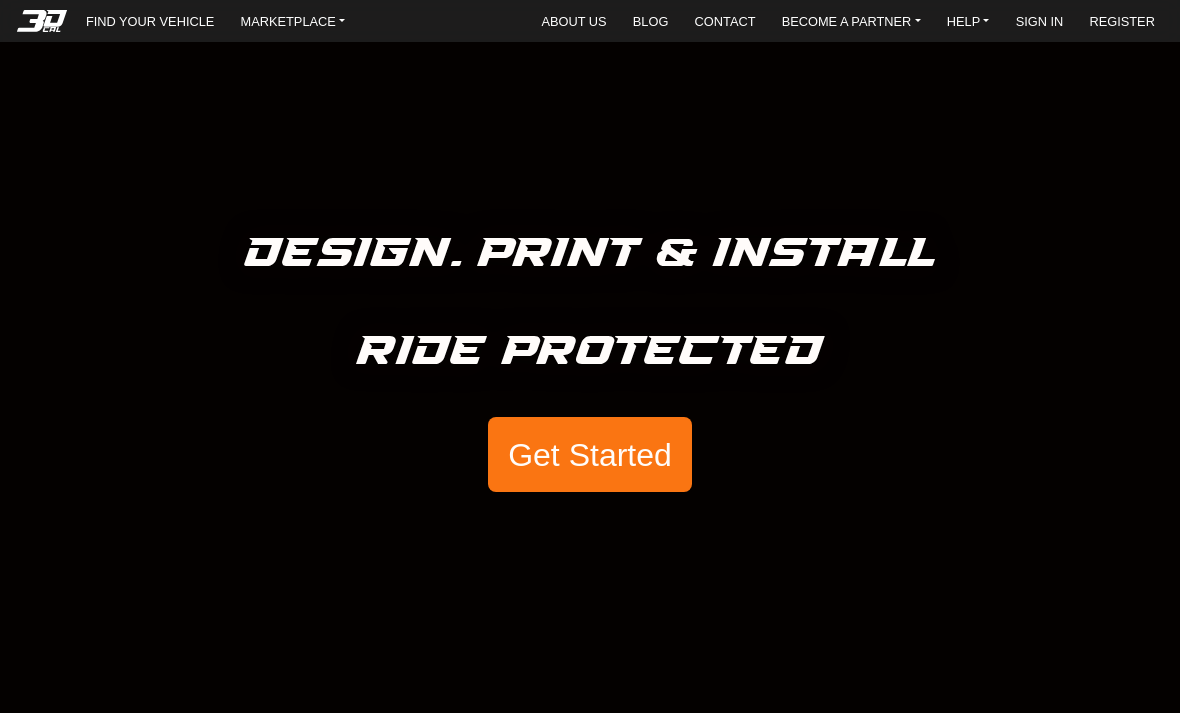 scroll, scrollTop: 0, scrollLeft: 0, axis: both 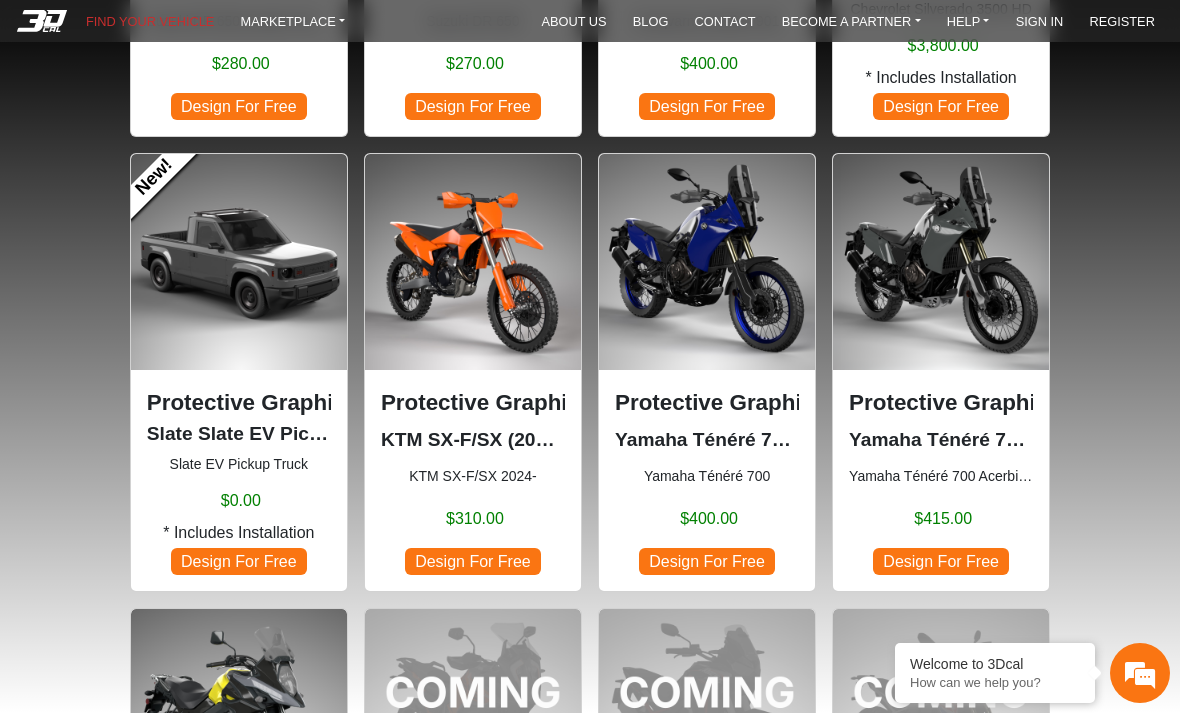 click on "Design For Free" 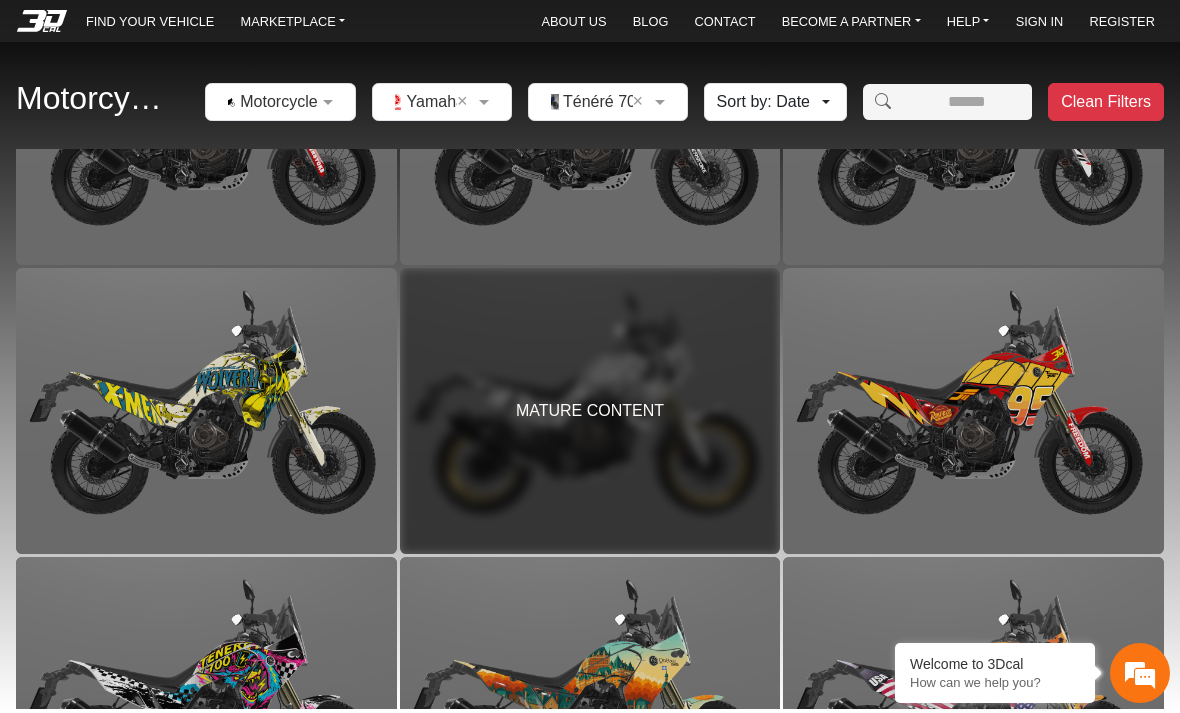 scroll, scrollTop: 1009, scrollLeft: 0, axis: vertical 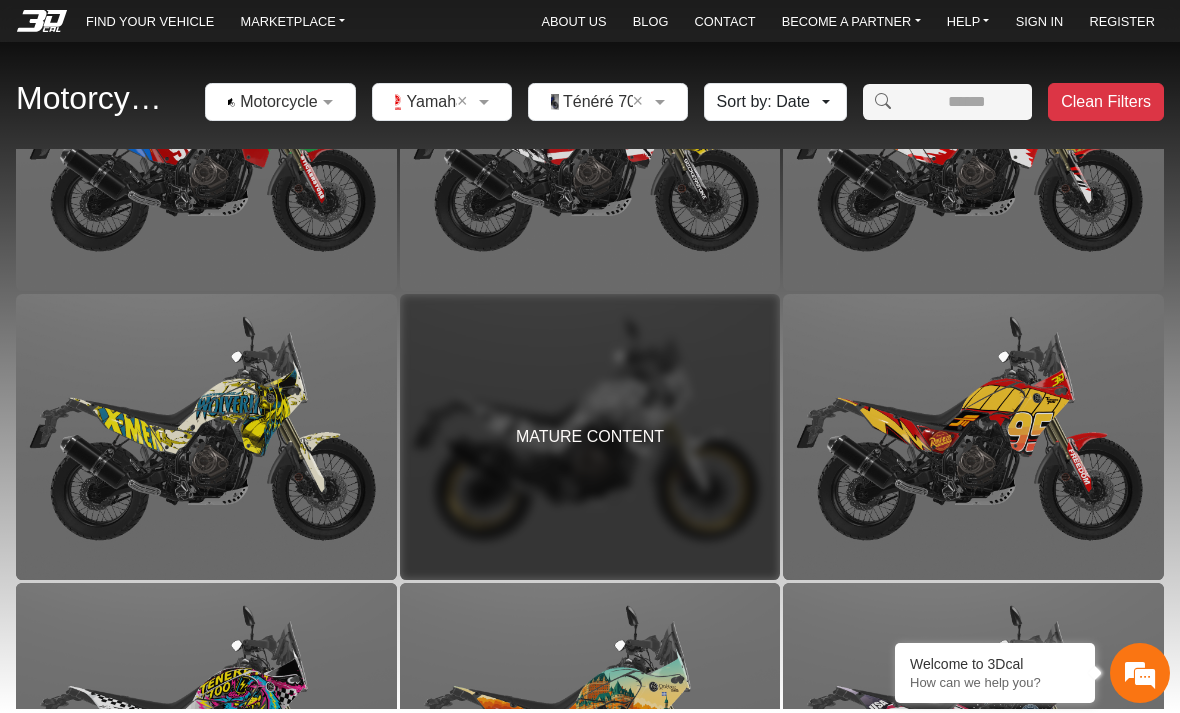 click on "MATURE CONTENT" at bounding box center [590, 437] 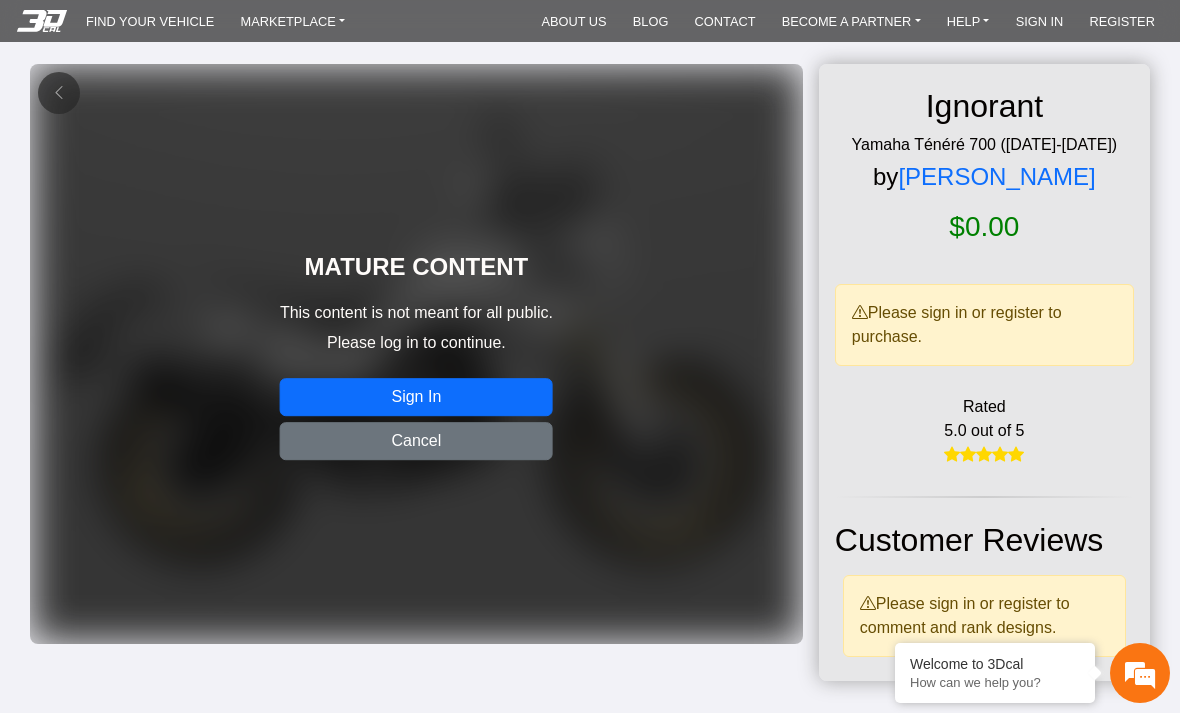 click on "Sign In" 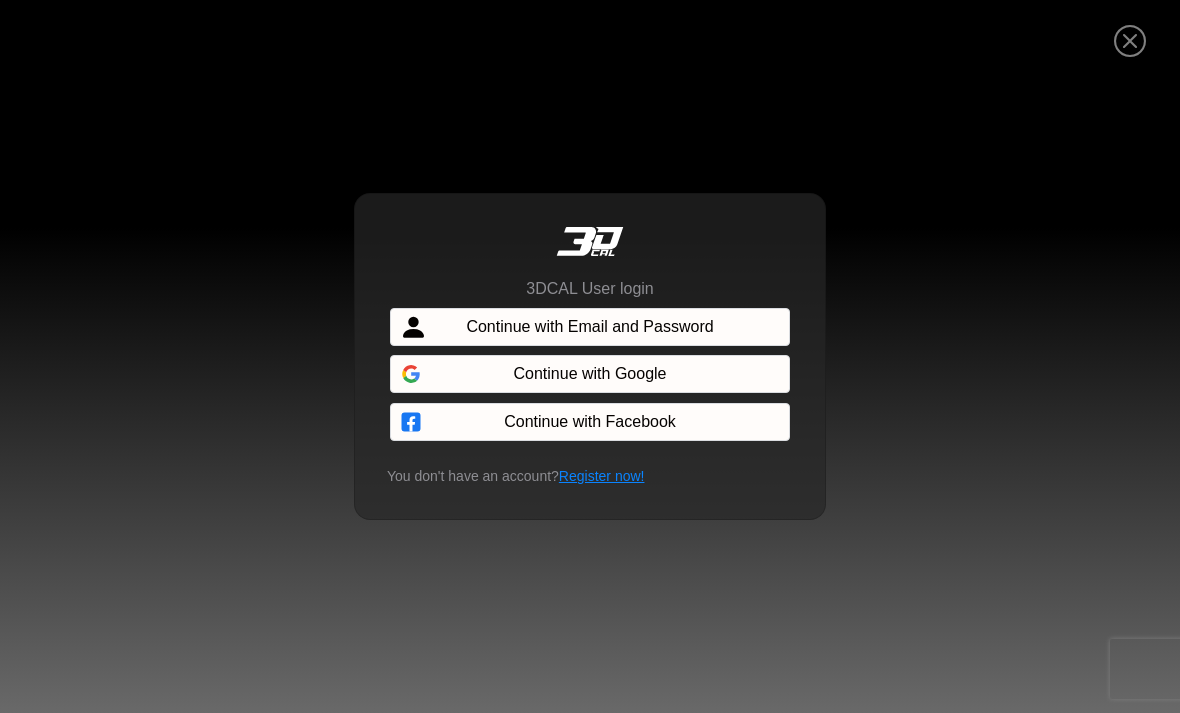 click at bounding box center (1130, 42) 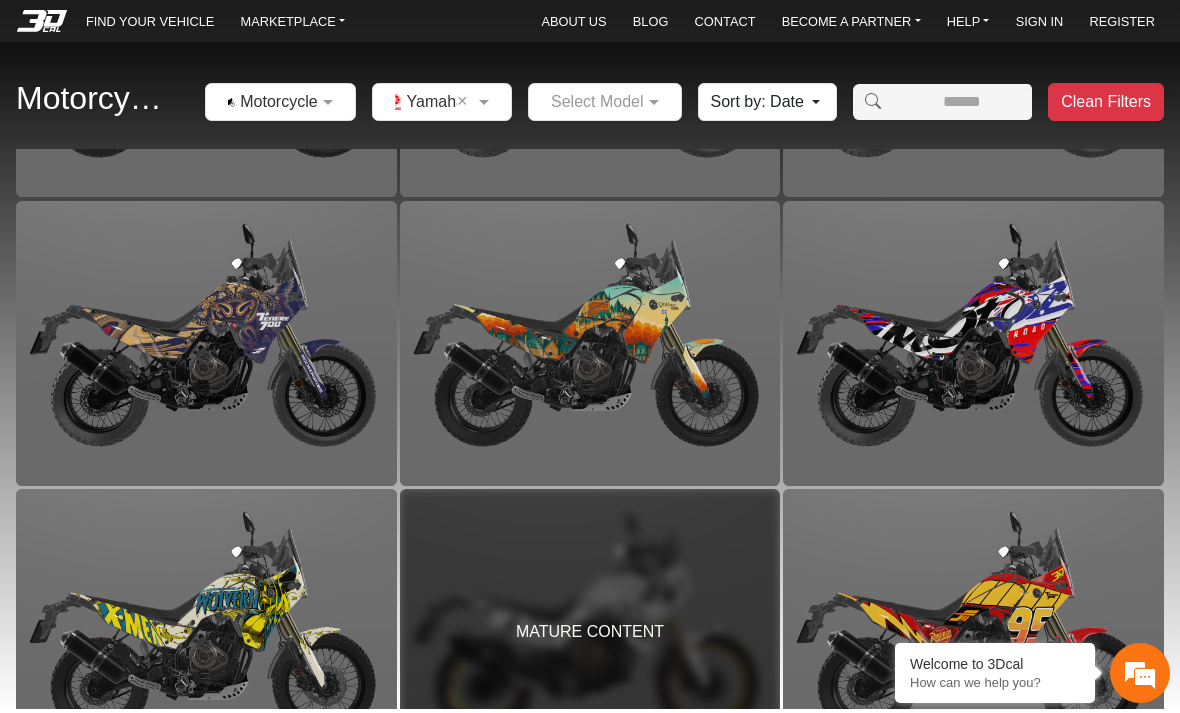 scroll, scrollTop: 0, scrollLeft: 0, axis: both 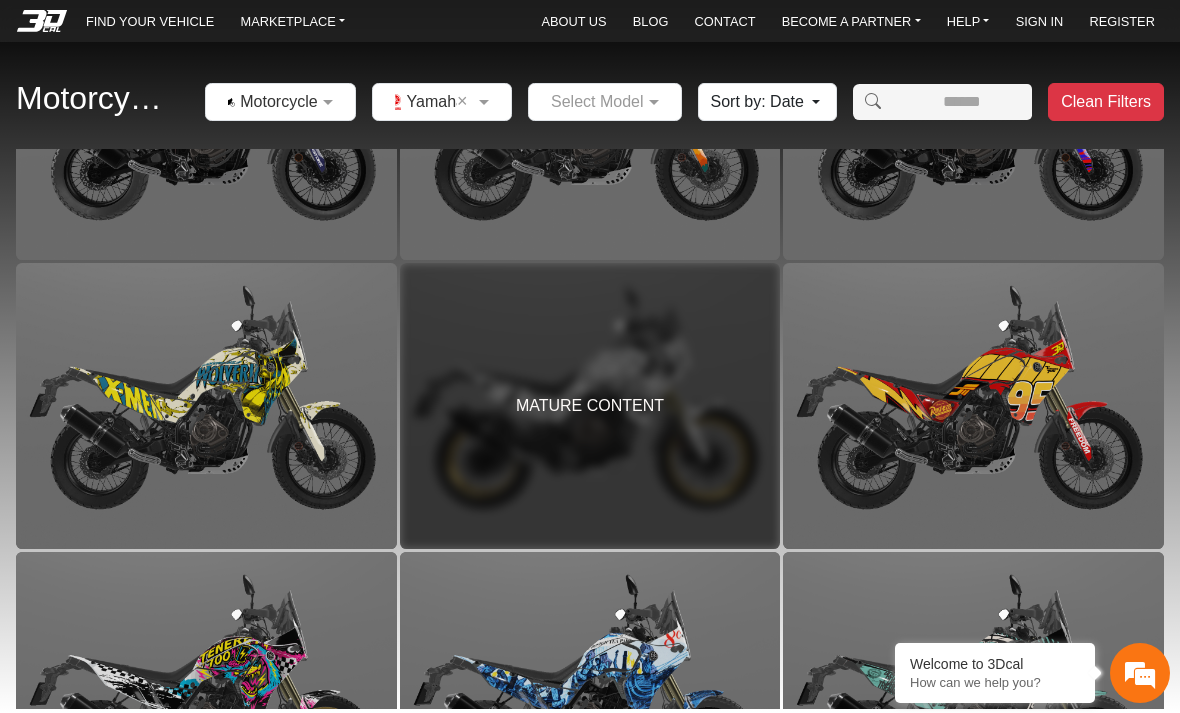 click on "MATURE CONTENT" at bounding box center [590, 405] 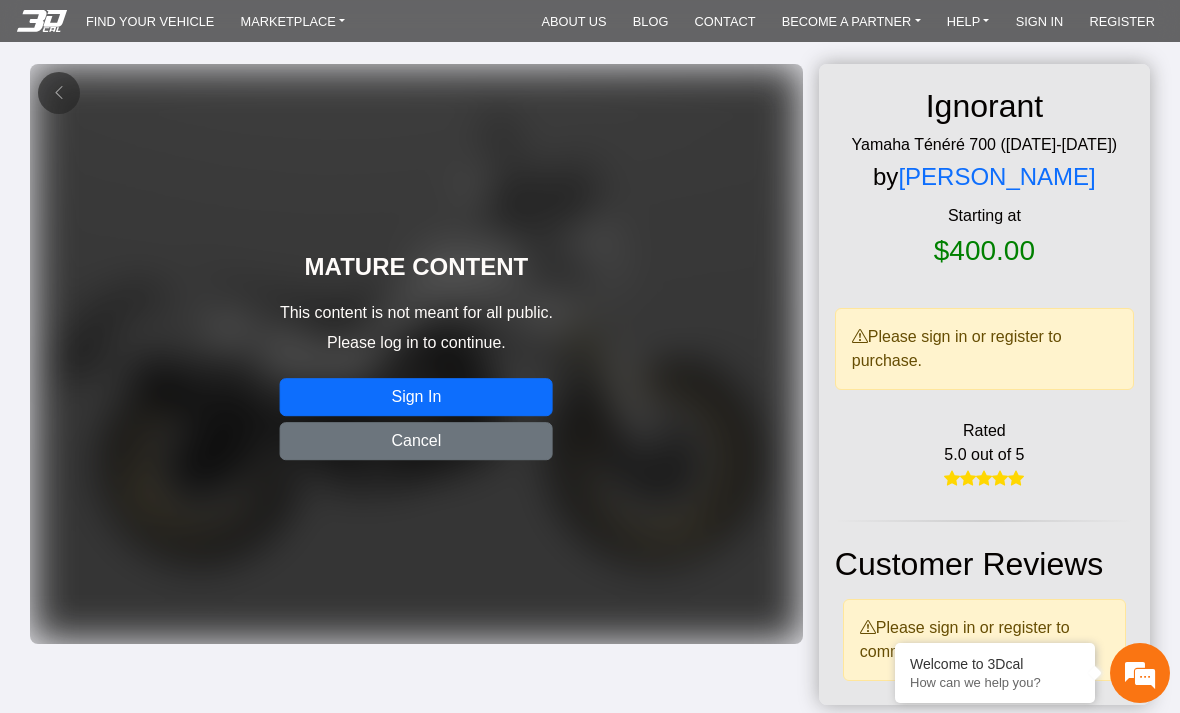 click on "Sign In" 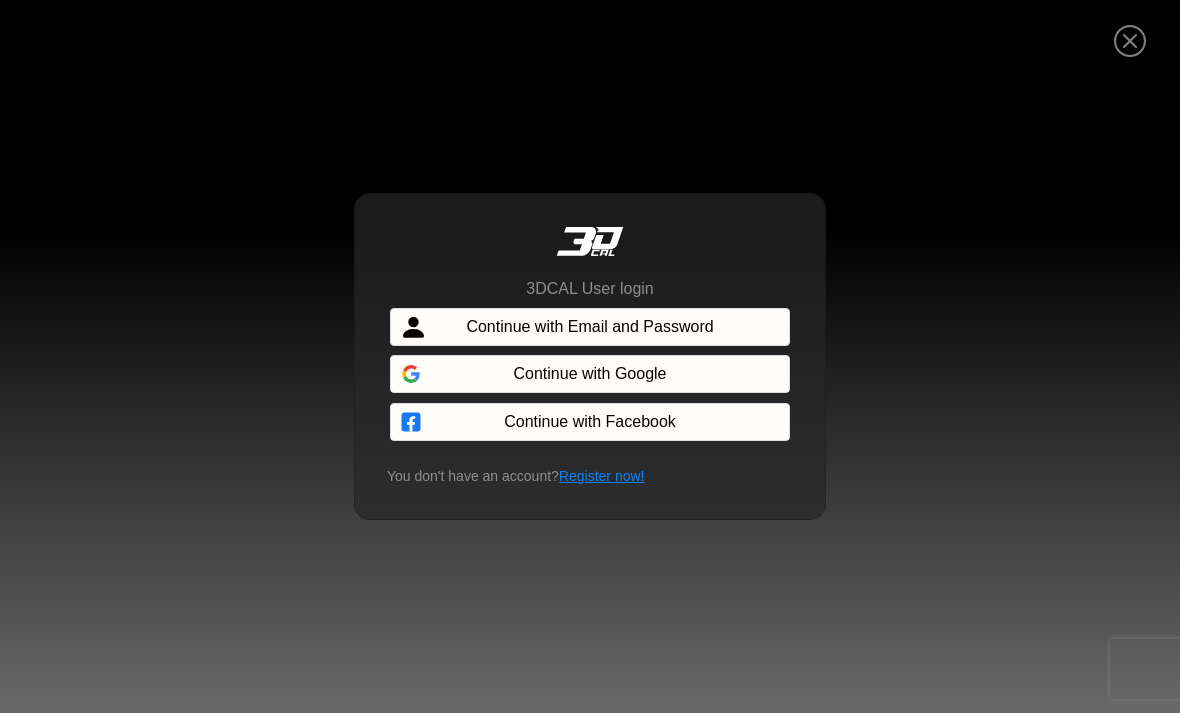 click on "Continue with Email and Password" at bounding box center [590, 327] 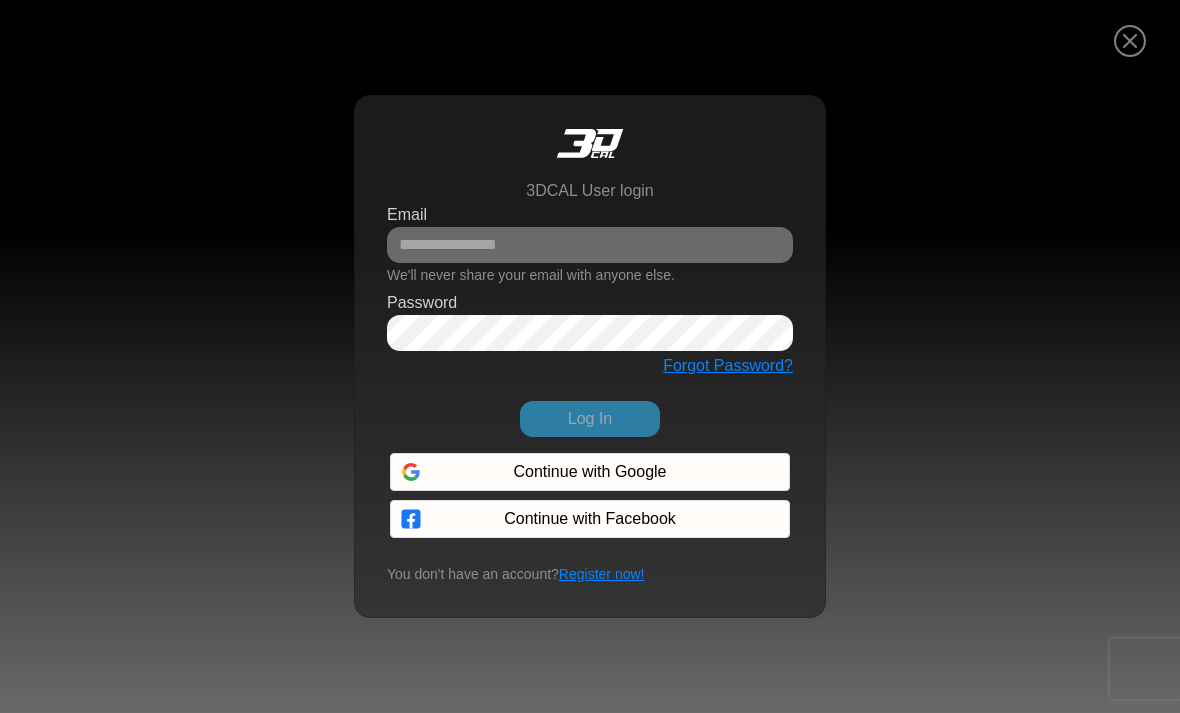click at bounding box center [1130, 42] 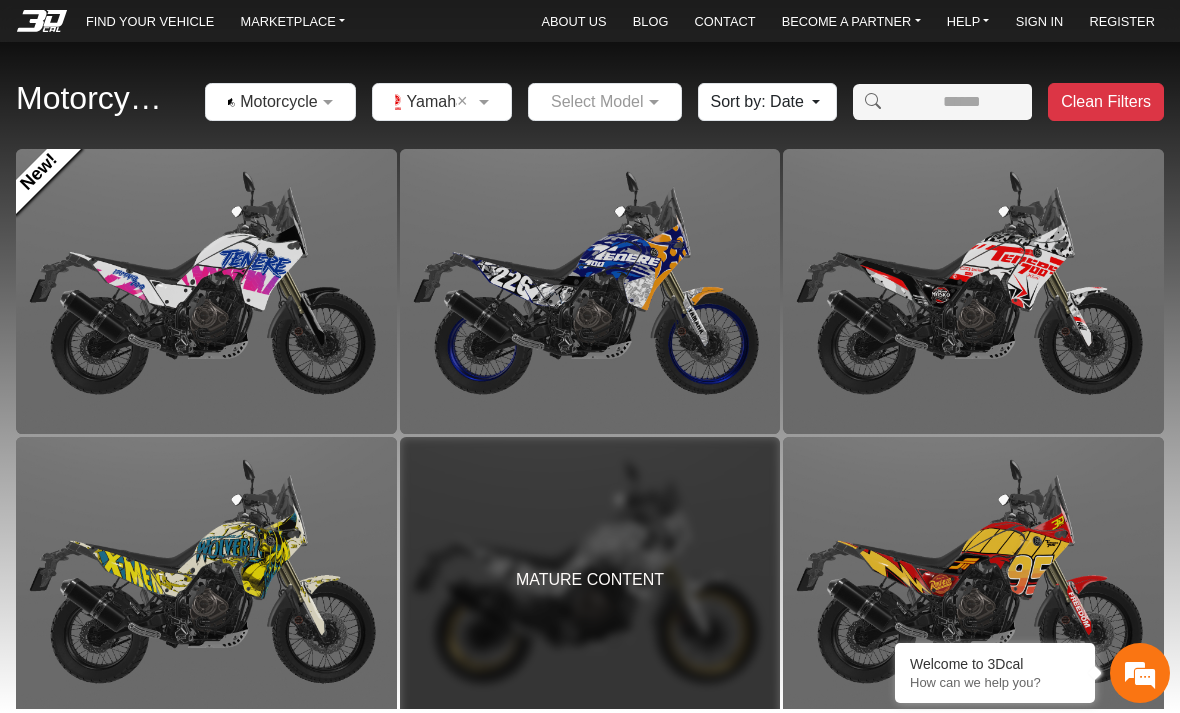 scroll, scrollTop: 0, scrollLeft: 0, axis: both 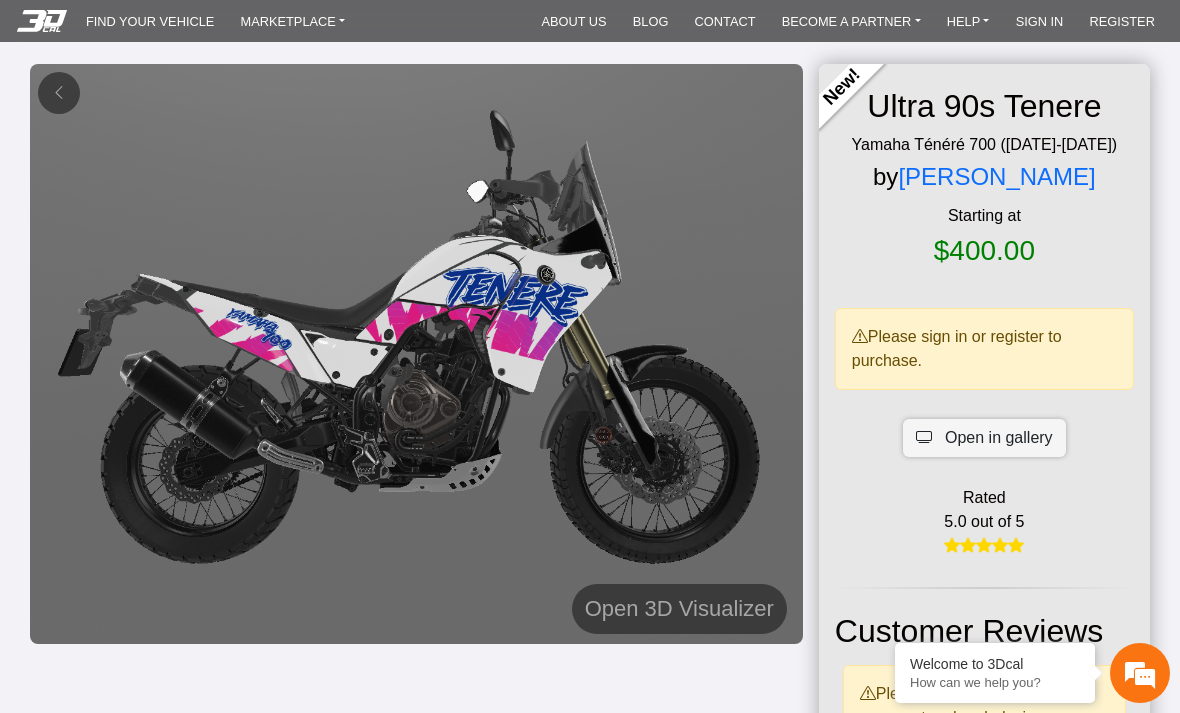 click on "CONTACT" at bounding box center (725, 21) 